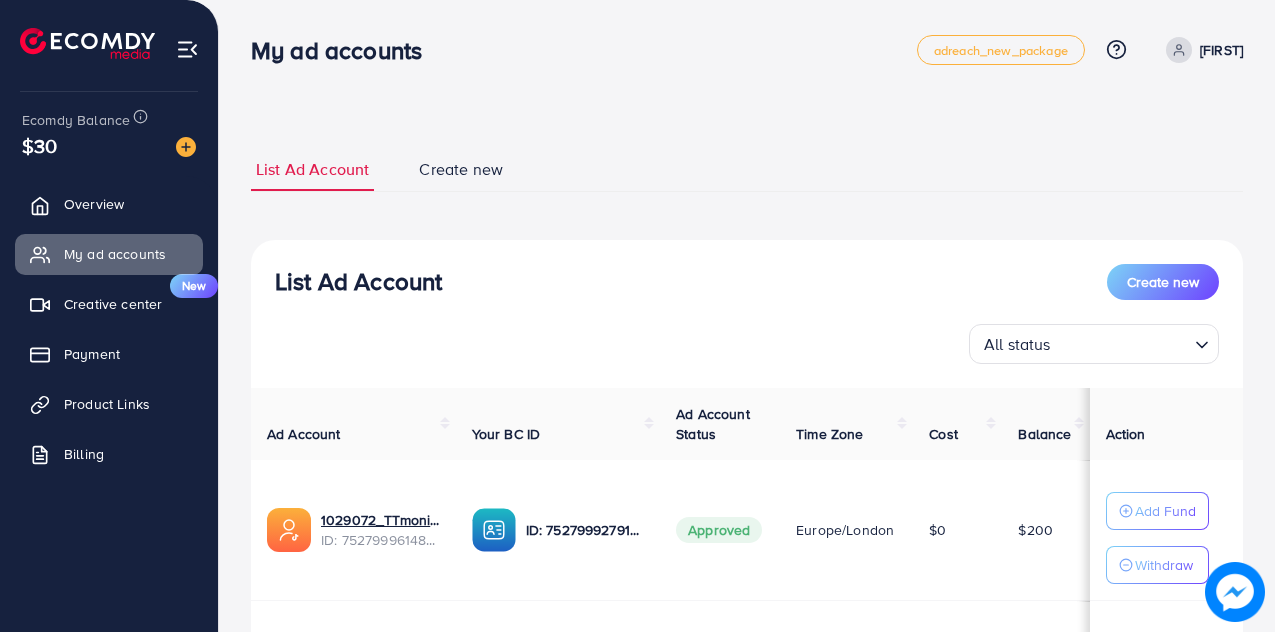 scroll, scrollTop: 0, scrollLeft: 0, axis: both 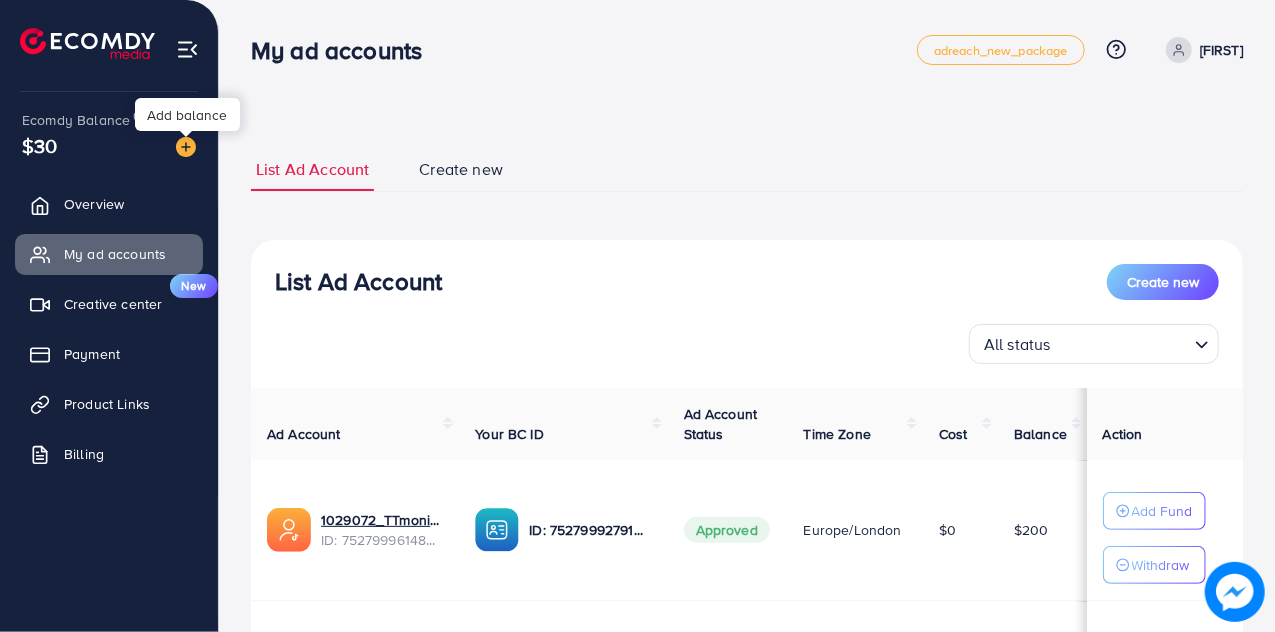 click at bounding box center (186, 147) 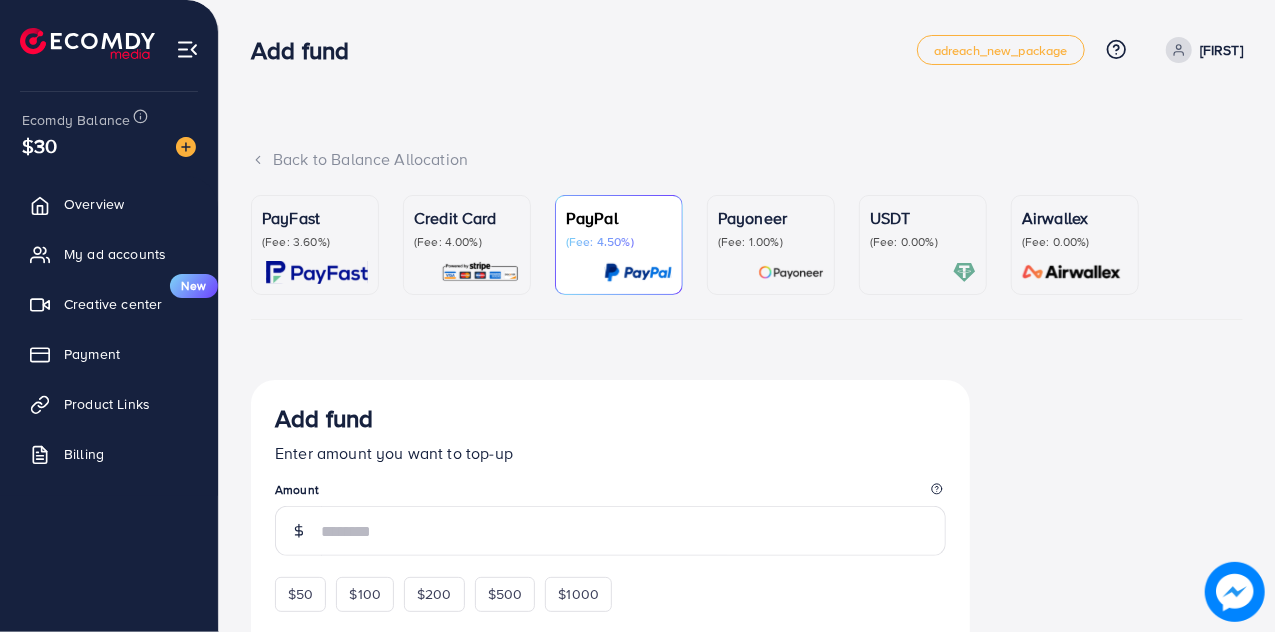 click at bounding box center (317, 272) 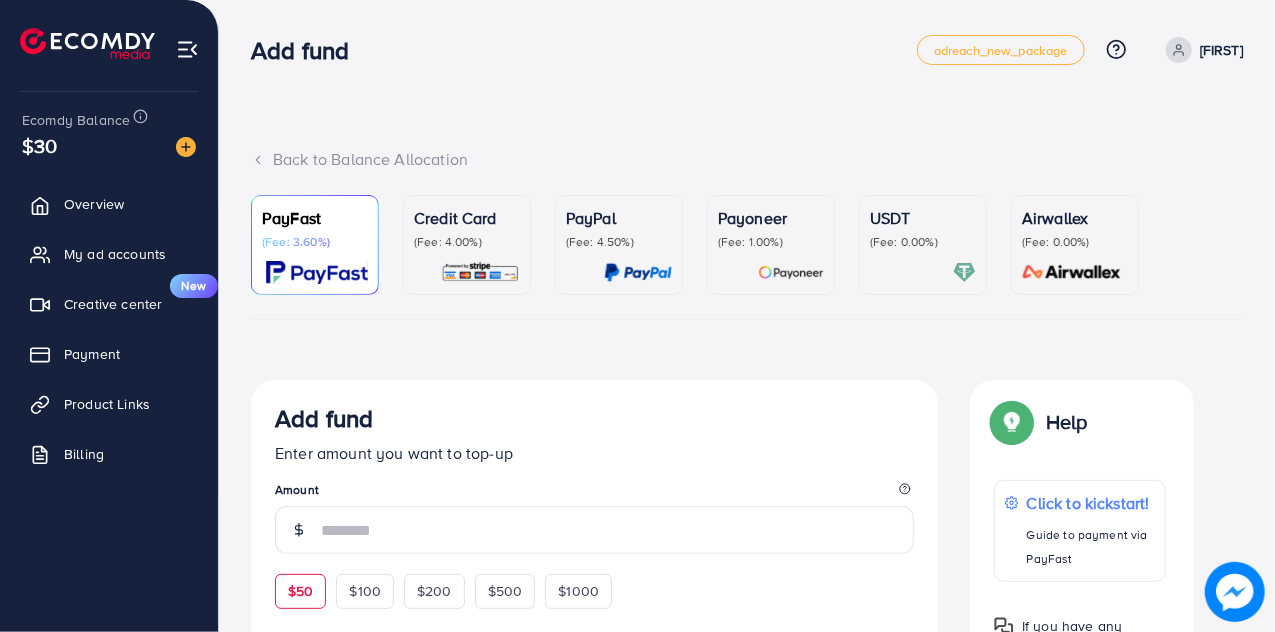 click on "$50" at bounding box center [300, 591] 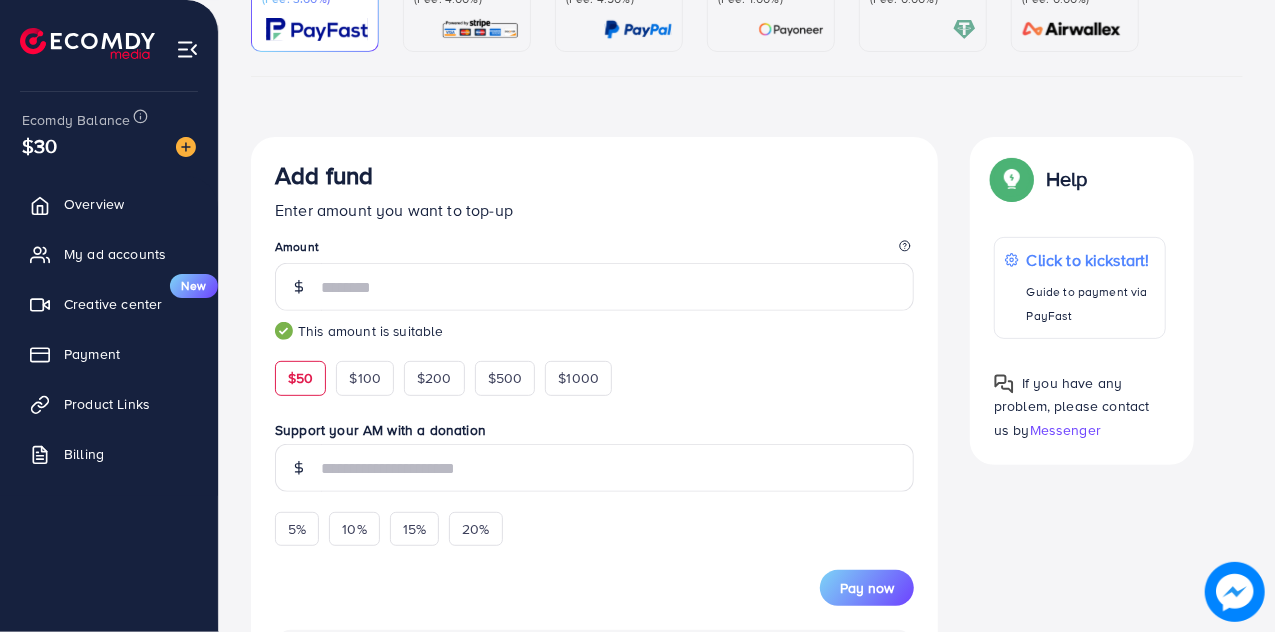 scroll, scrollTop: 366, scrollLeft: 0, axis: vertical 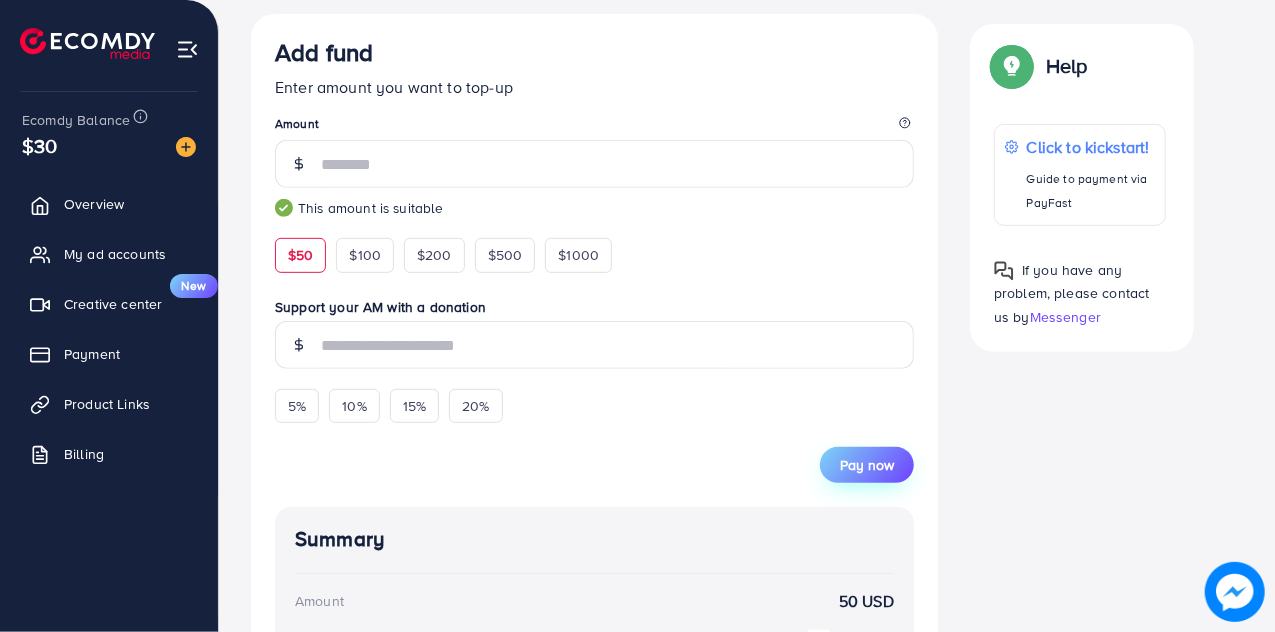 click on "Pay now" at bounding box center [867, 465] 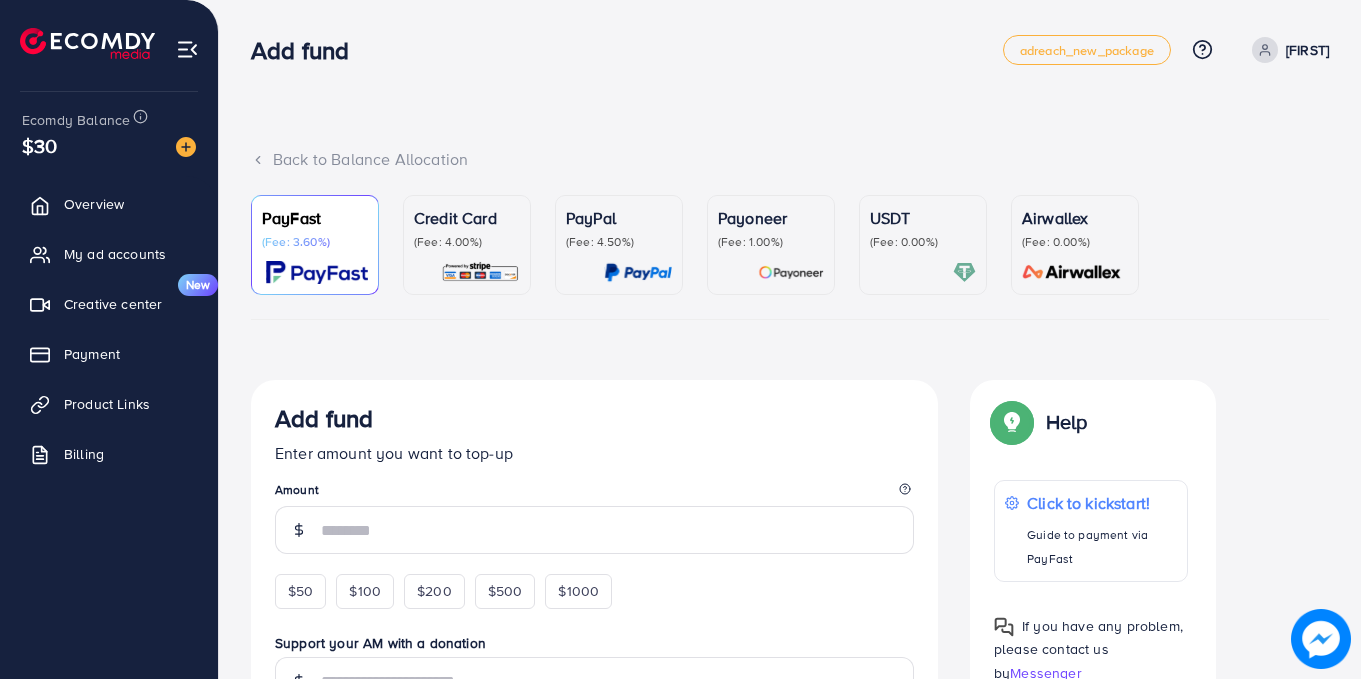 scroll, scrollTop: 0, scrollLeft: 0, axis: both 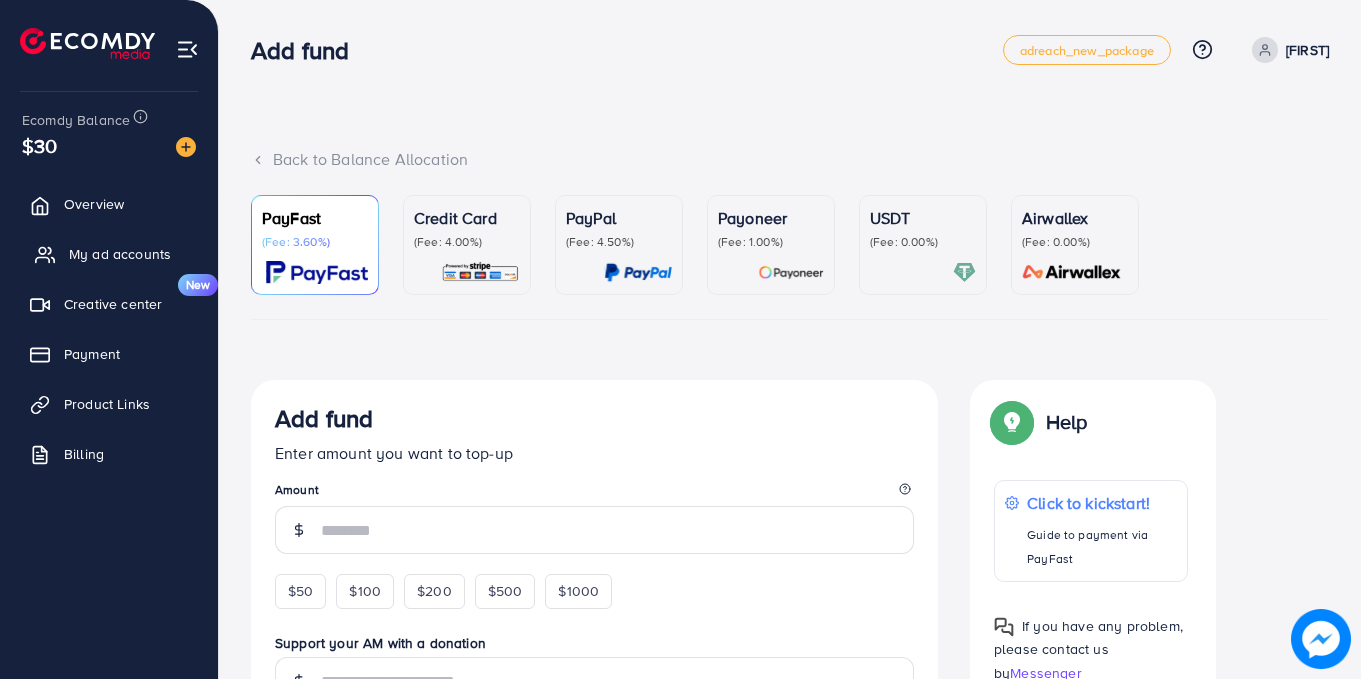 click on "My ad accounts" at bounding box center [120, 254] 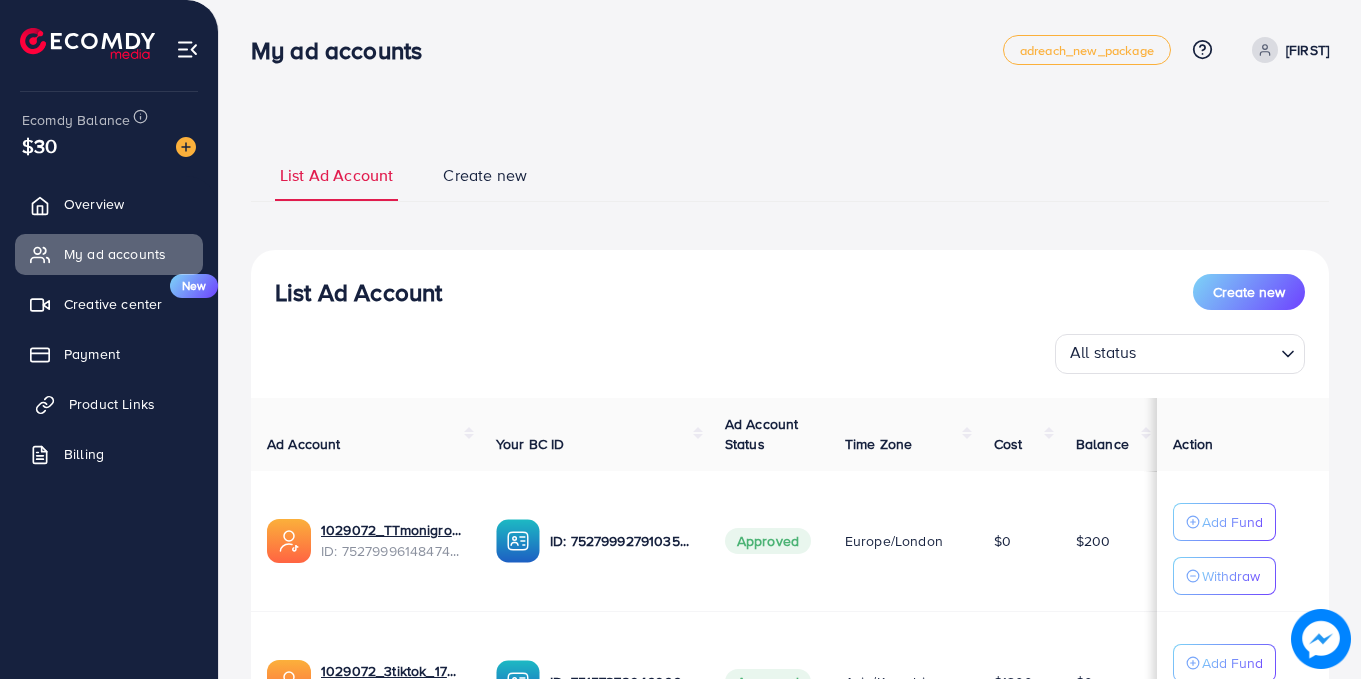 click on "Product Links" at bounding box center [112, 404] 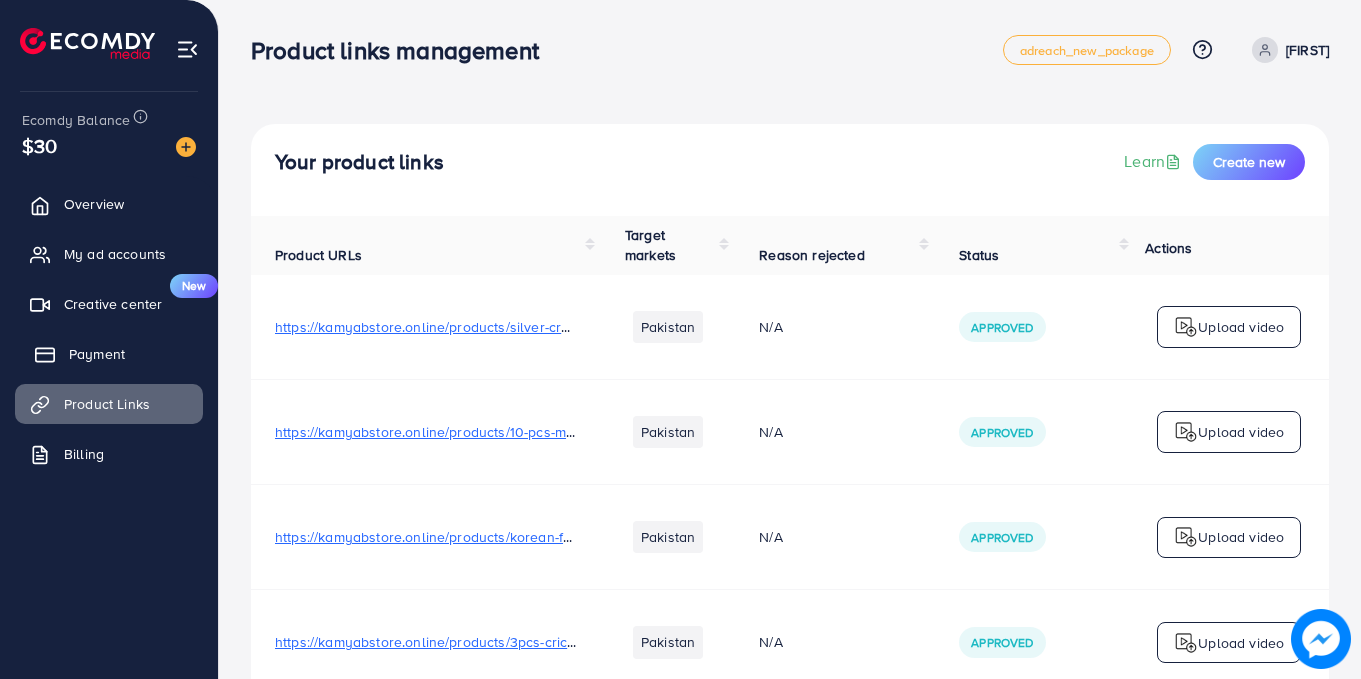 click on "Payment" at bounding box center (109, 354) 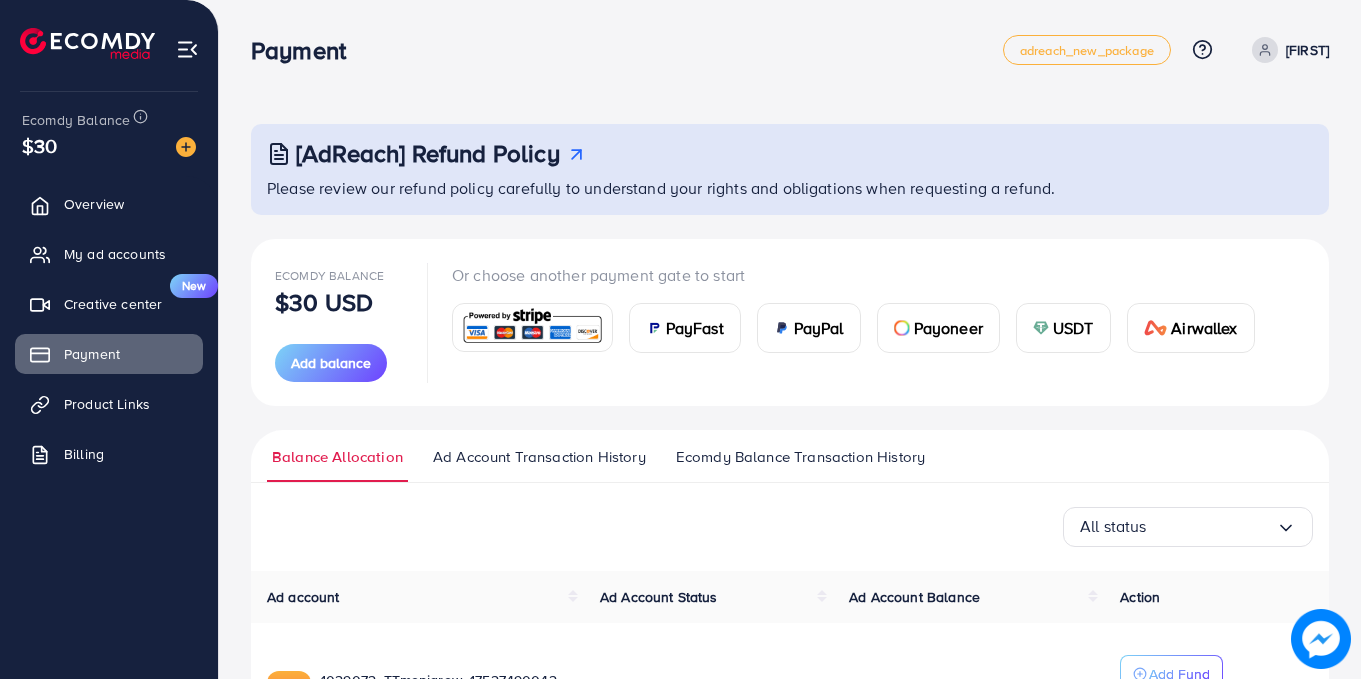 click on "Ecomdy Balance Transaction History" at bounding box center [800, 457] 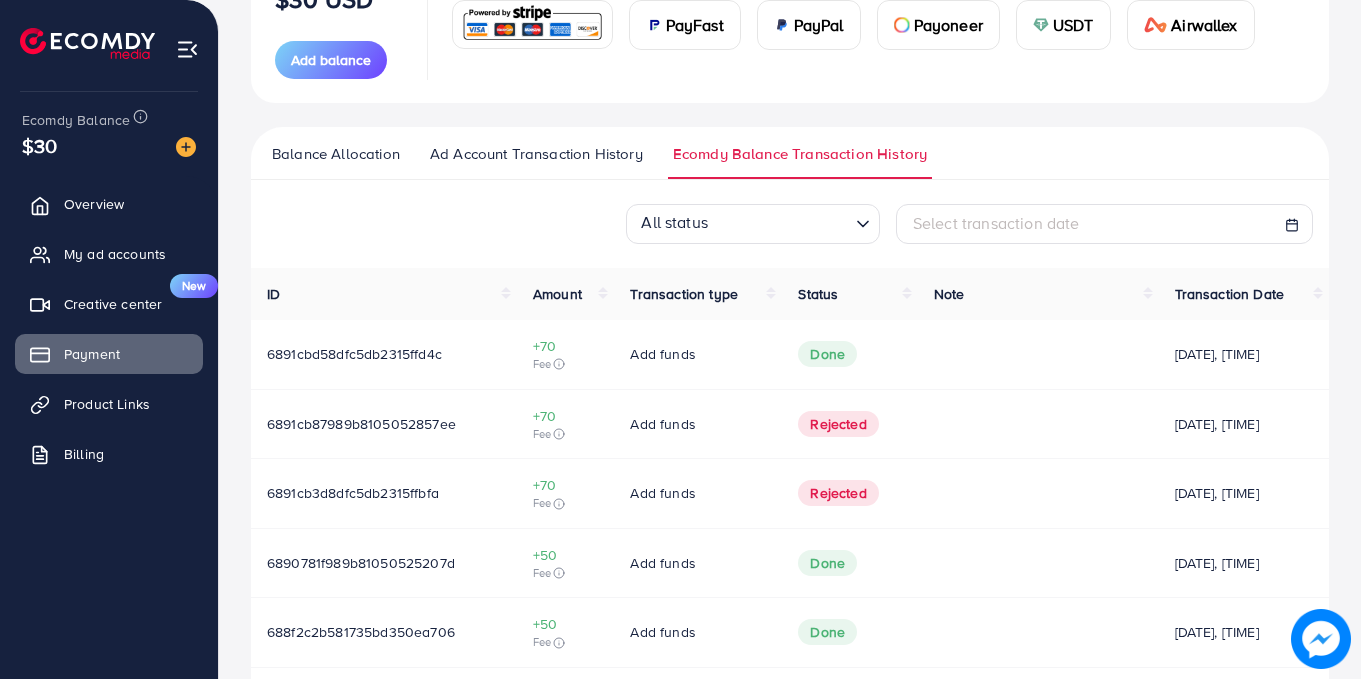scroll, scrollTop: 349, scrollLeft: 0, axis: vertical 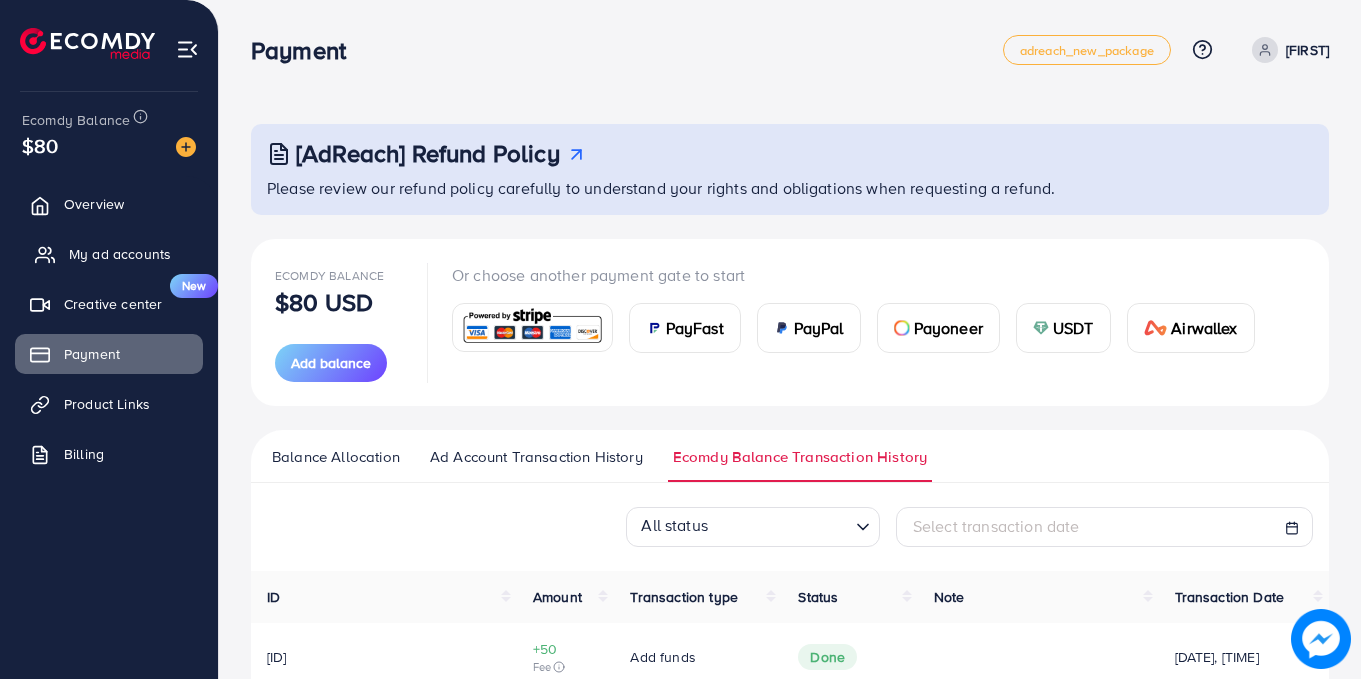 click on "My ad accounts" at bounding box center [120, 254] 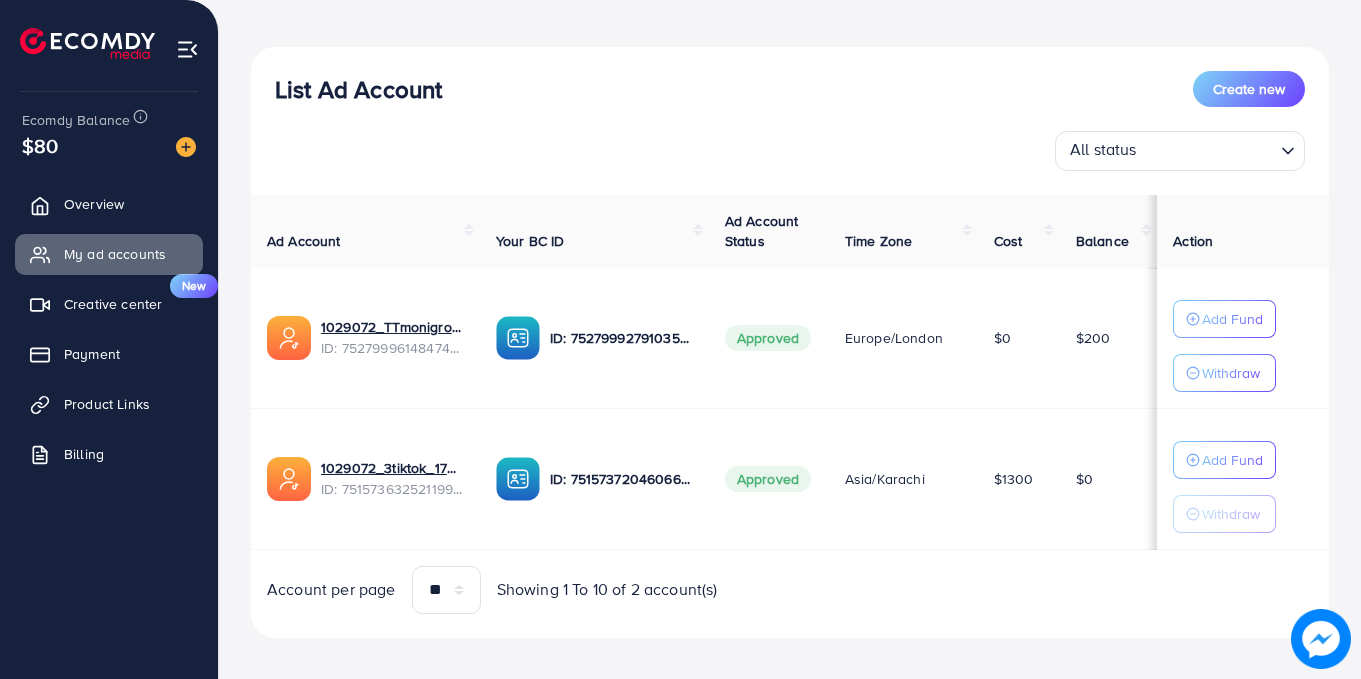 scroll, scrollTop: 205, scrollLeft: 0, axis: vertical 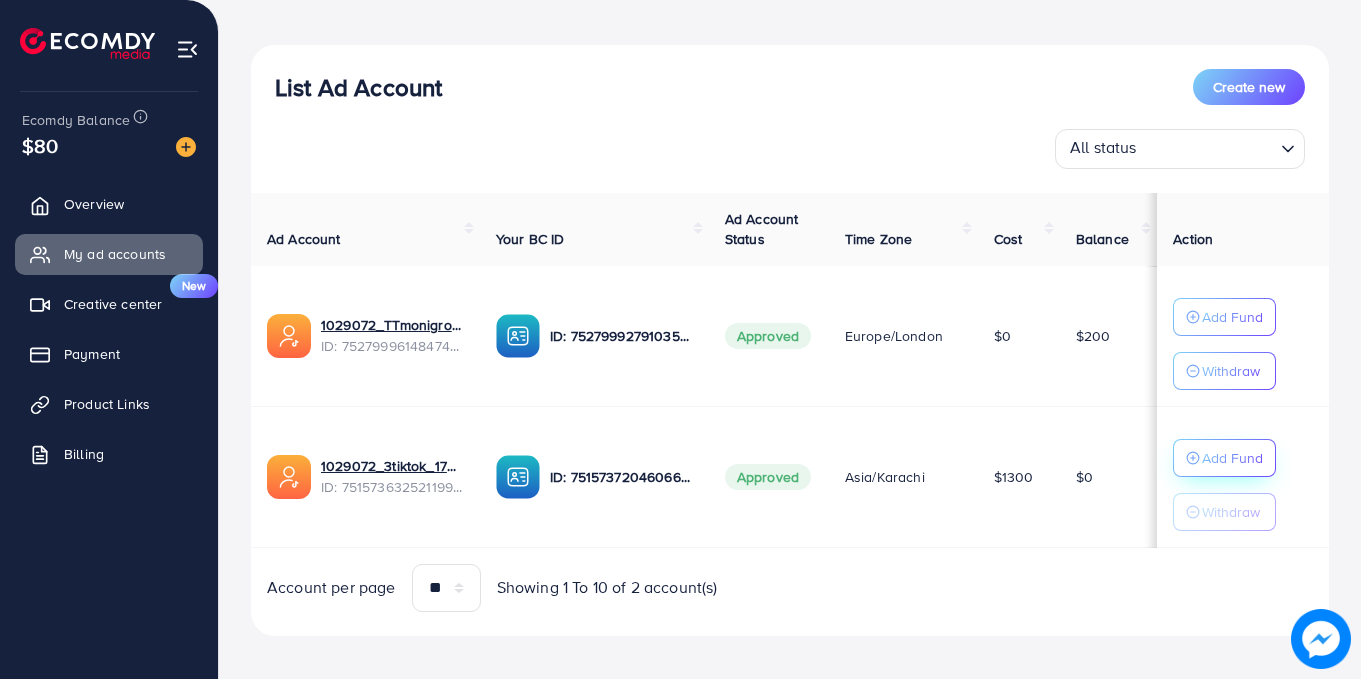 click on "Add Fund" at bounding box center [1232, 317] 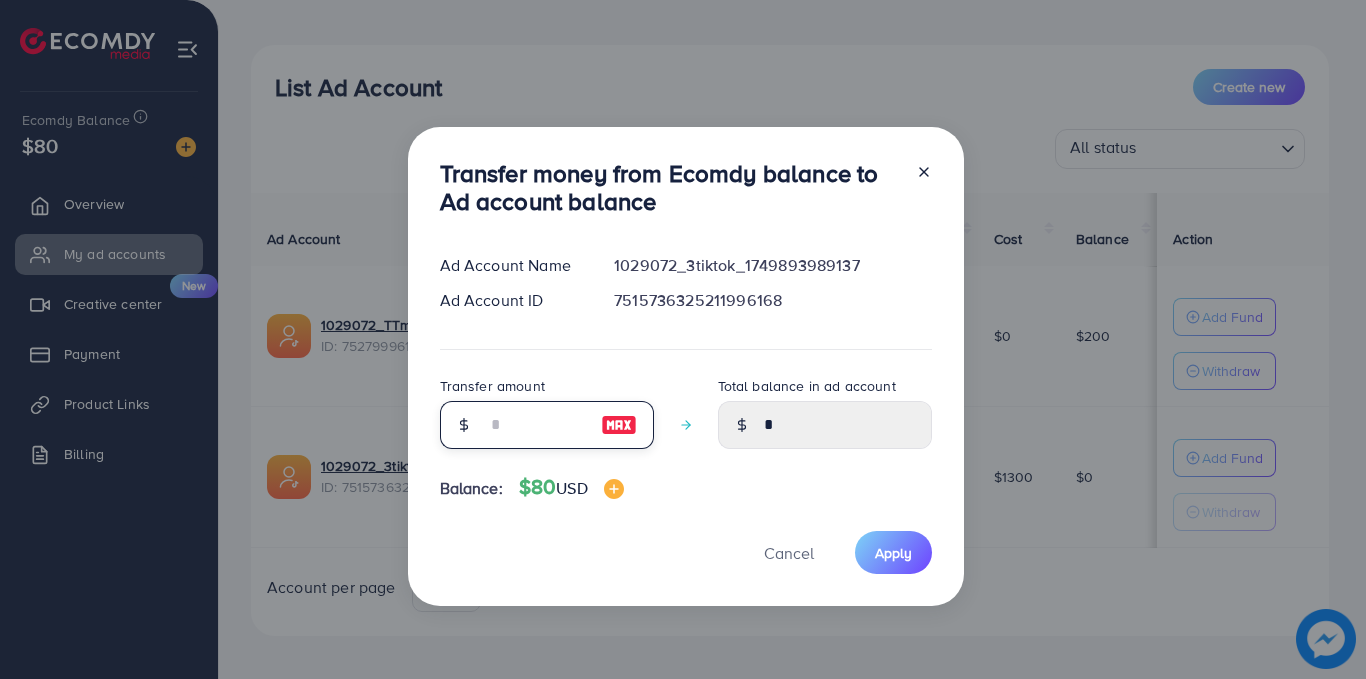 click at bounding box center [536, 425] 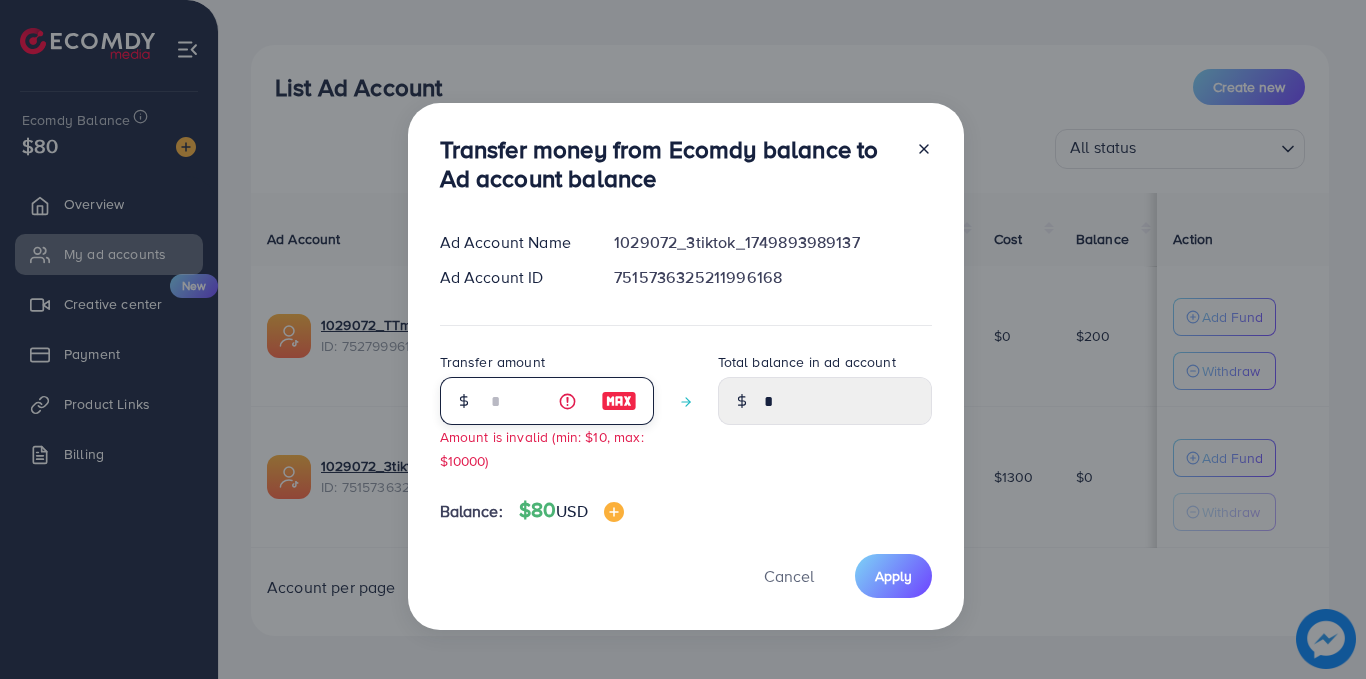 type on "****" 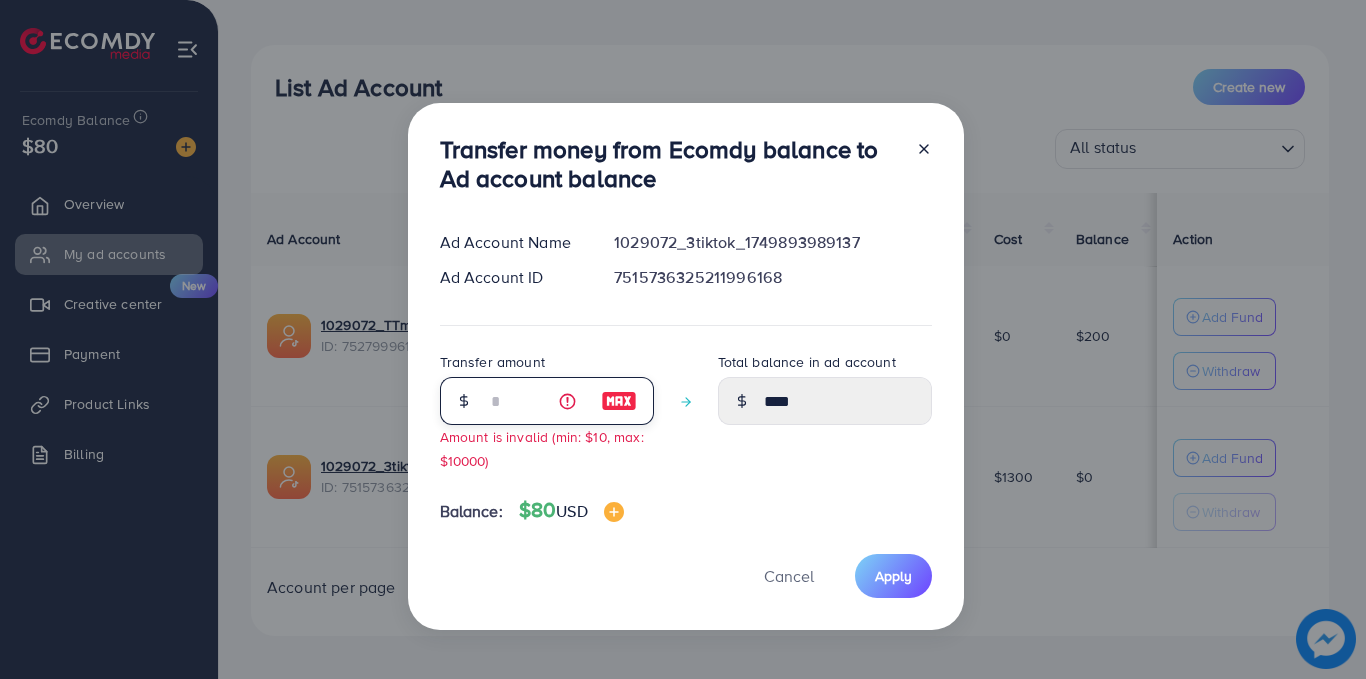 type on "**" 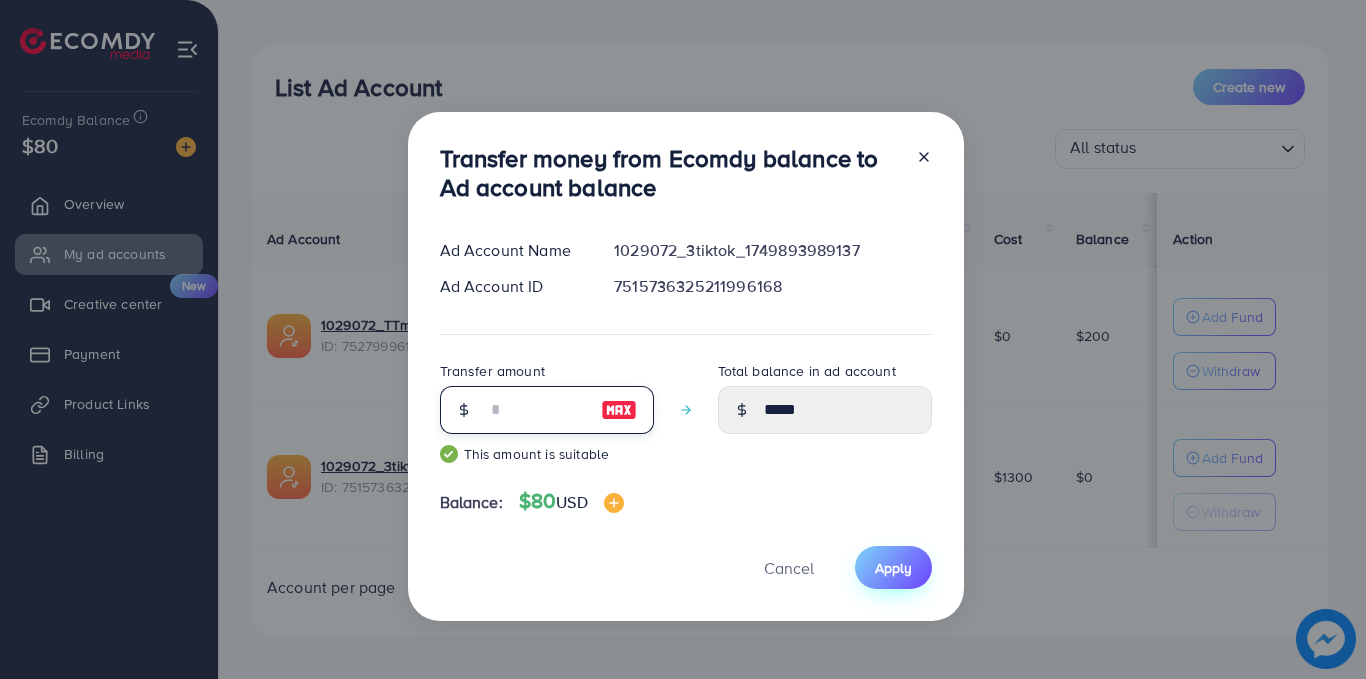 type on "**" 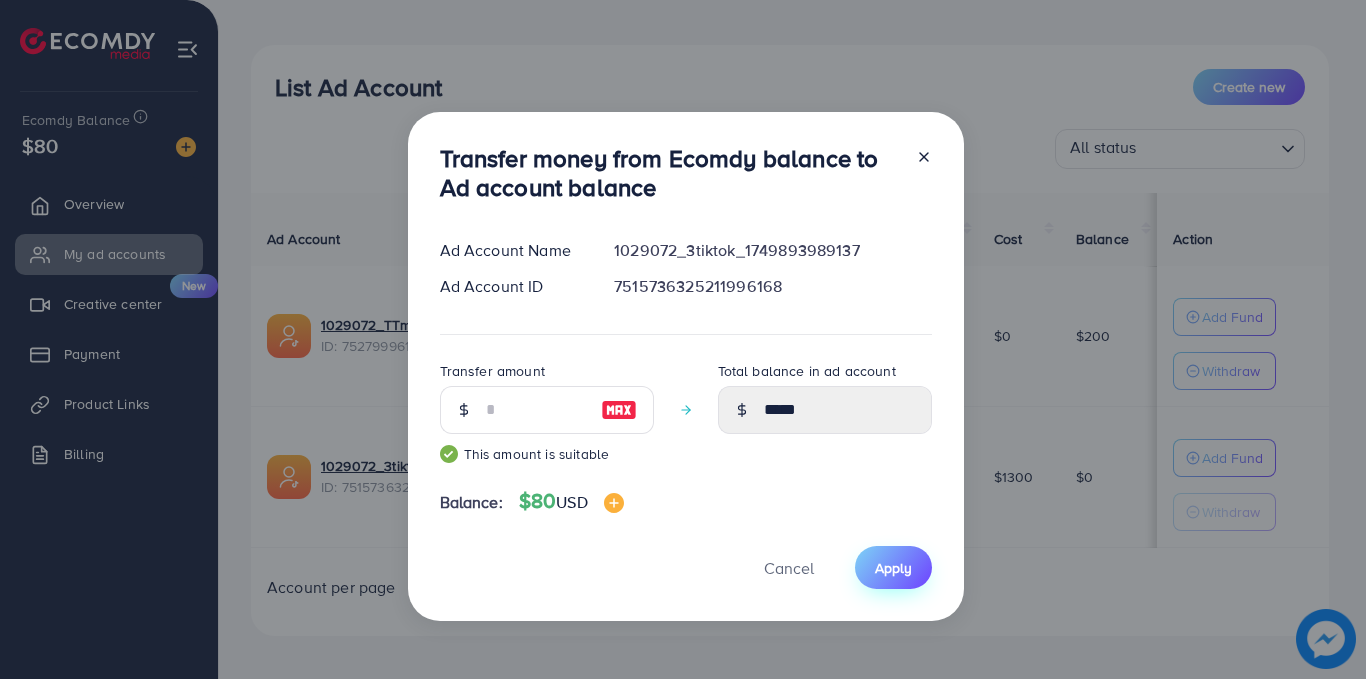 click on "Apply" at bounding box center [893, 568] 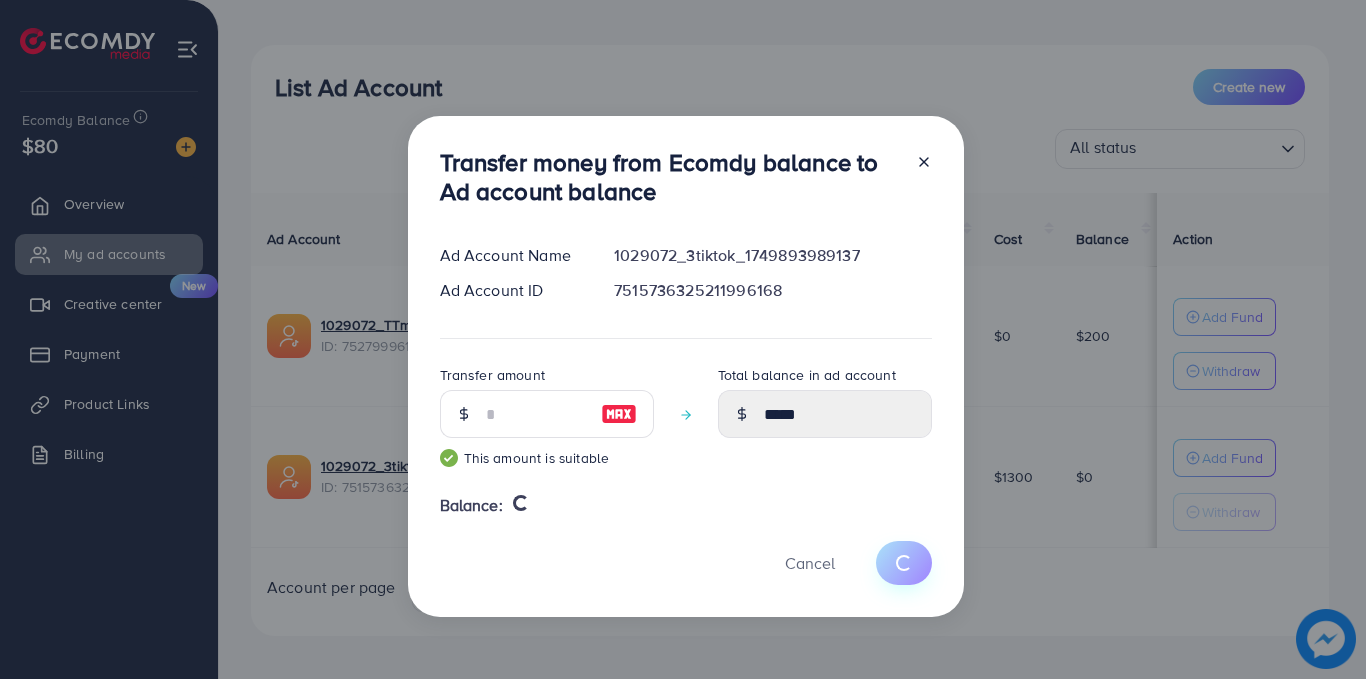type 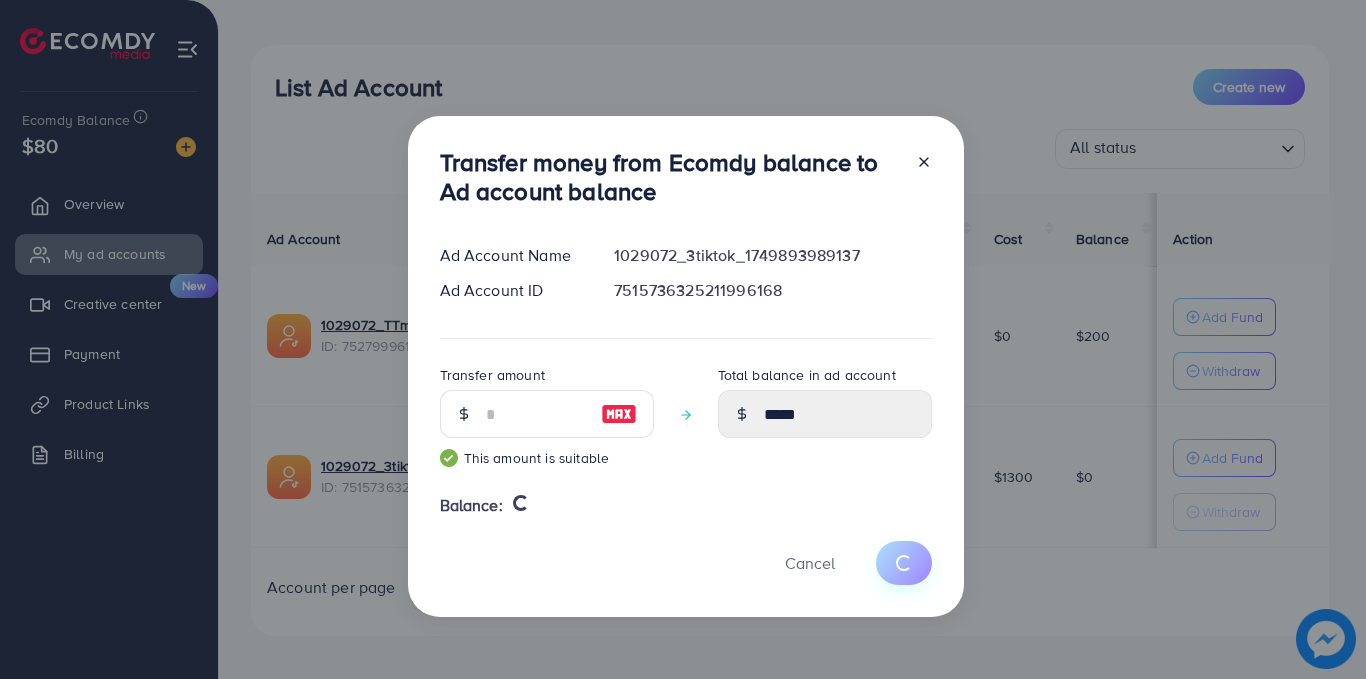 type on "*" 